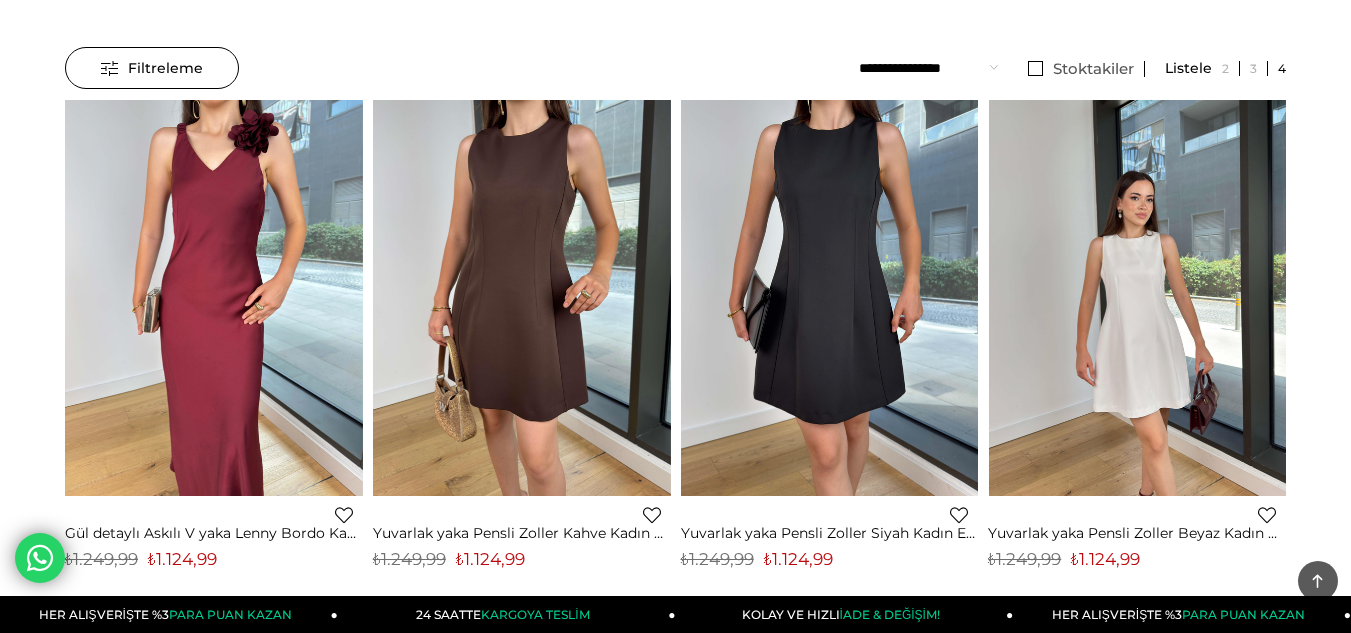 scroll, scrollTop: 100, scrollLeft: 0, axis: vertical 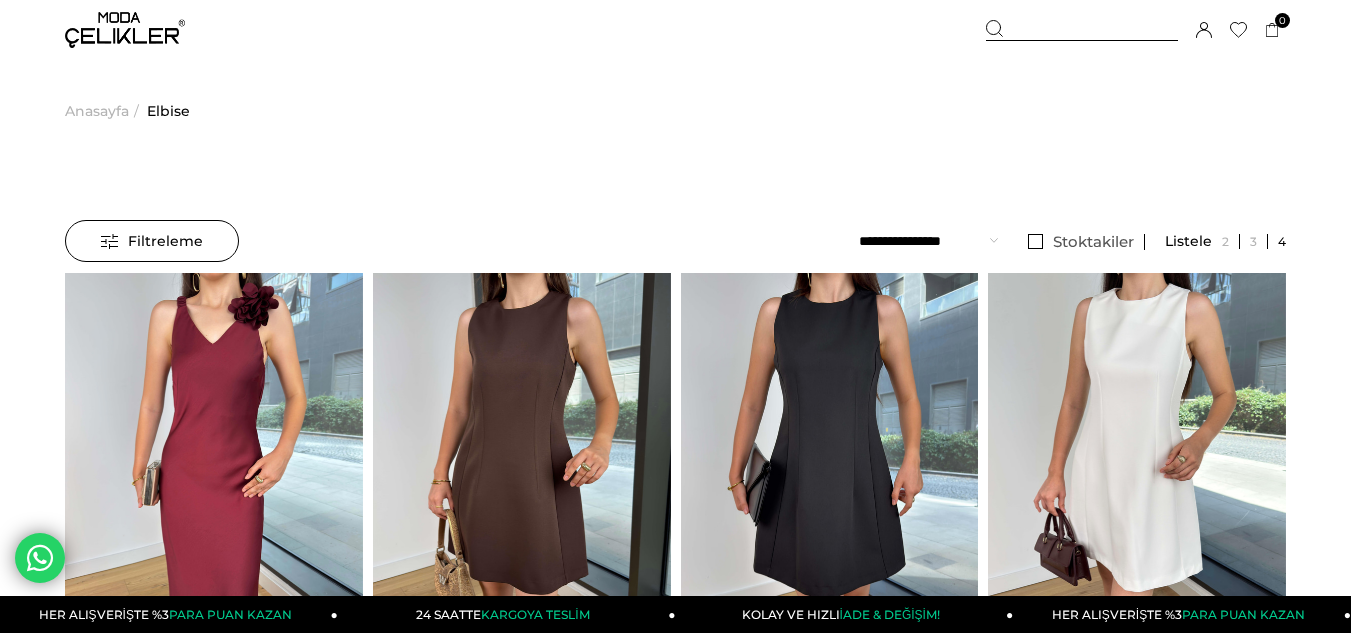 click at bounding box center (125, 30) 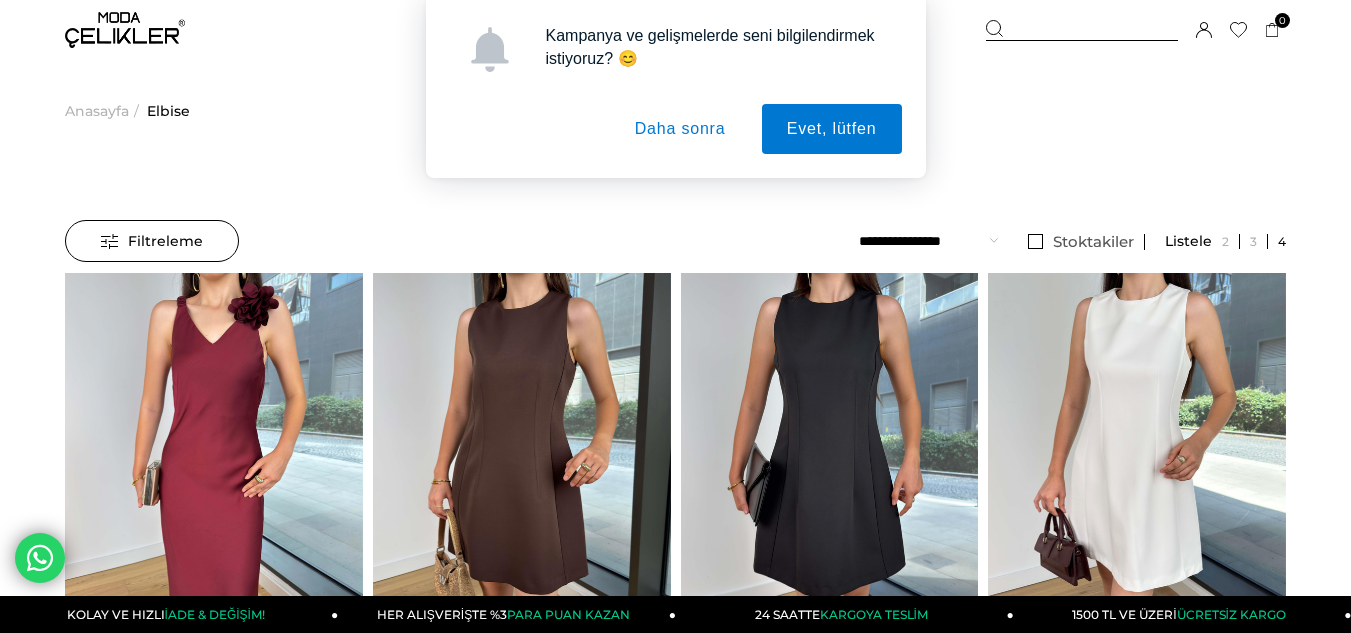 click on "Kampanya ve gelişmelerde seni bilgilendirmek istiyoruz? 😊 Evet, lütfen Daha sonra" at bounding box center (675, 89) 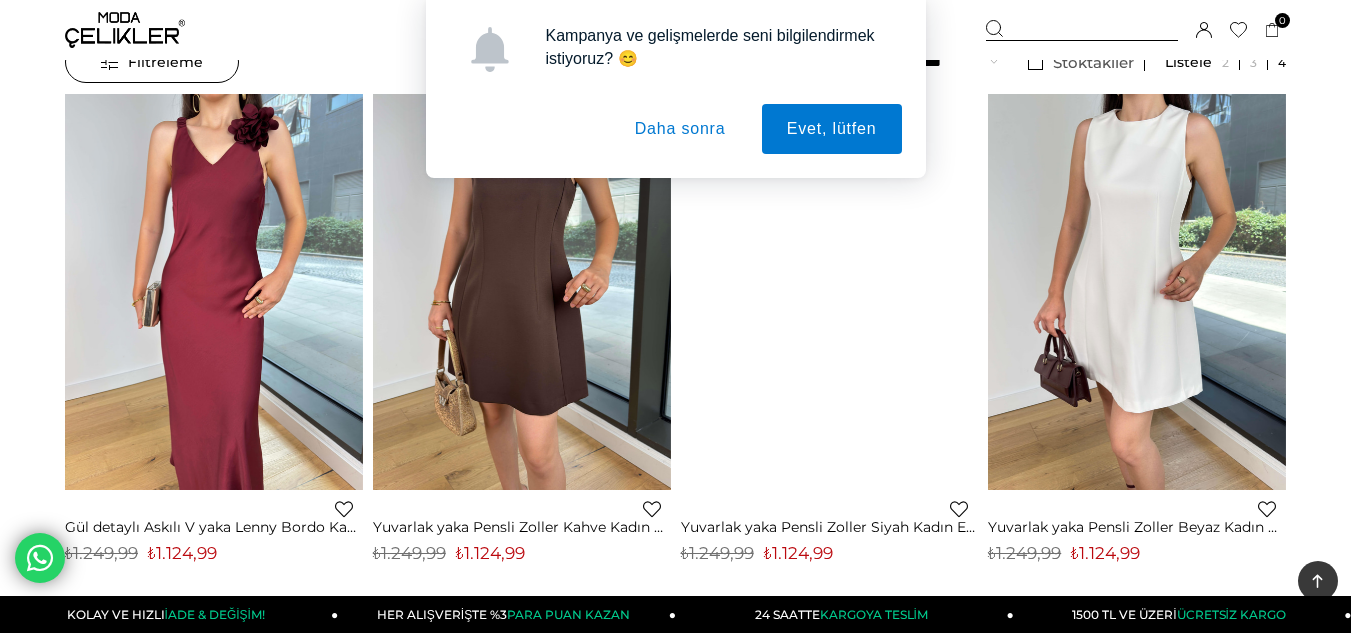 scroll, scrollTop: 500, scrollLeft: 0, axis: vertical 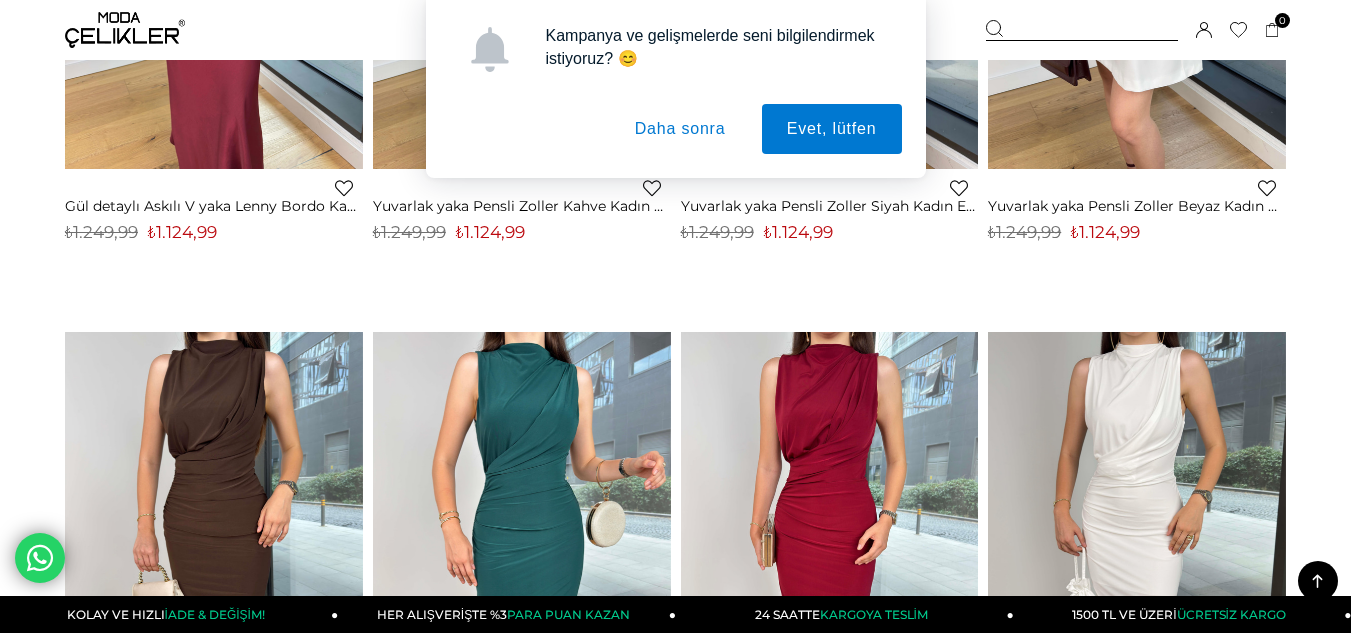 click on "Daha sonra" at bounding box center (680, 129) 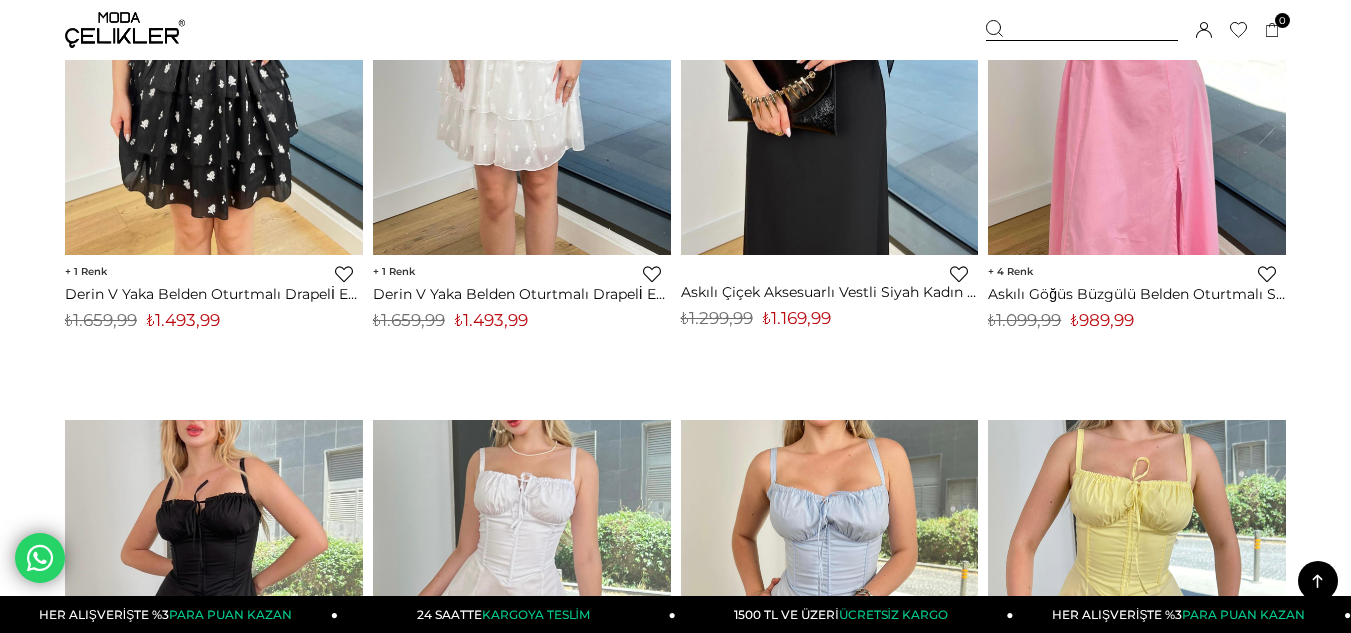 scroll, scrollTop: 1800, scrollLeft: 0, axis: vertical 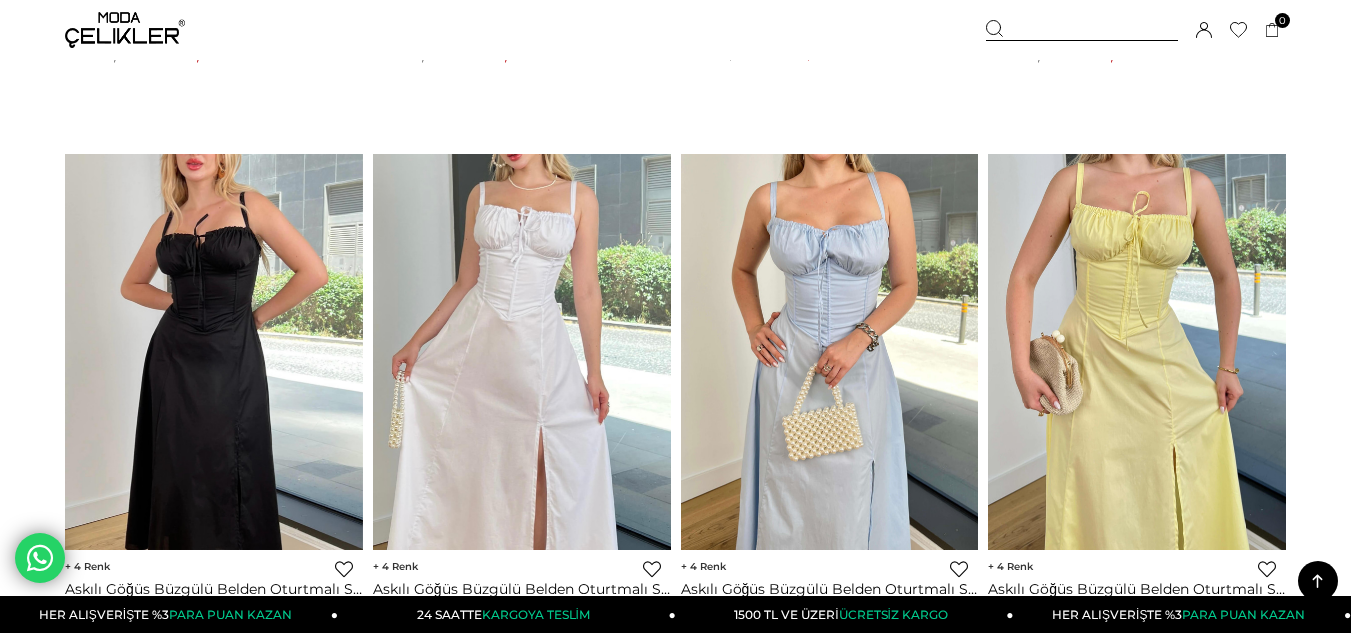 click at bounding box center [125, 30] 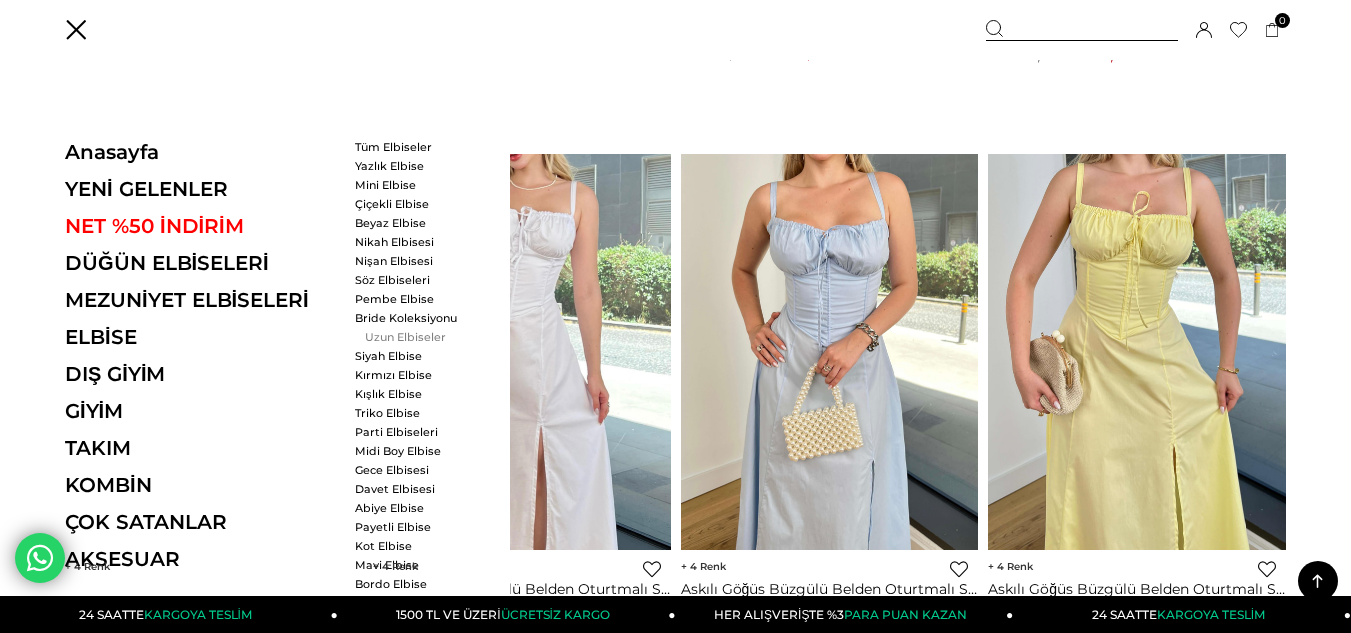 click on "Uzun Elbiseler" at bounding box center (412, 337) 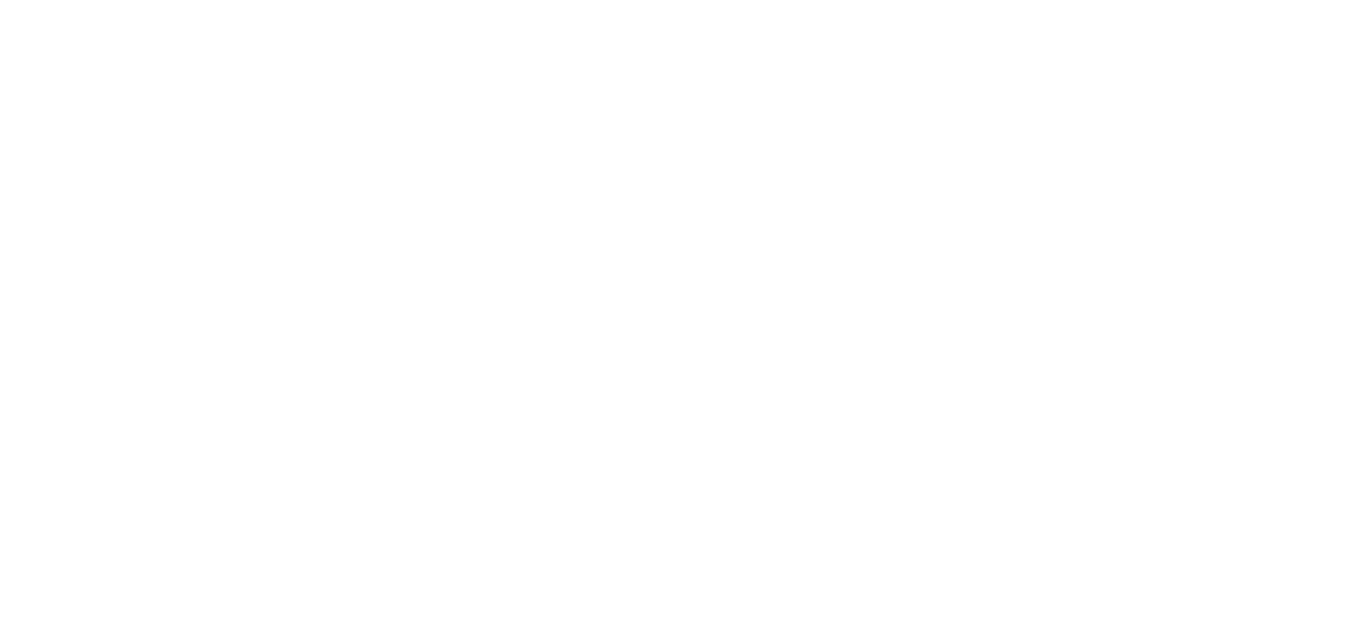 scroll, scrollTop: 0, scrollLeft: 0, axis: both 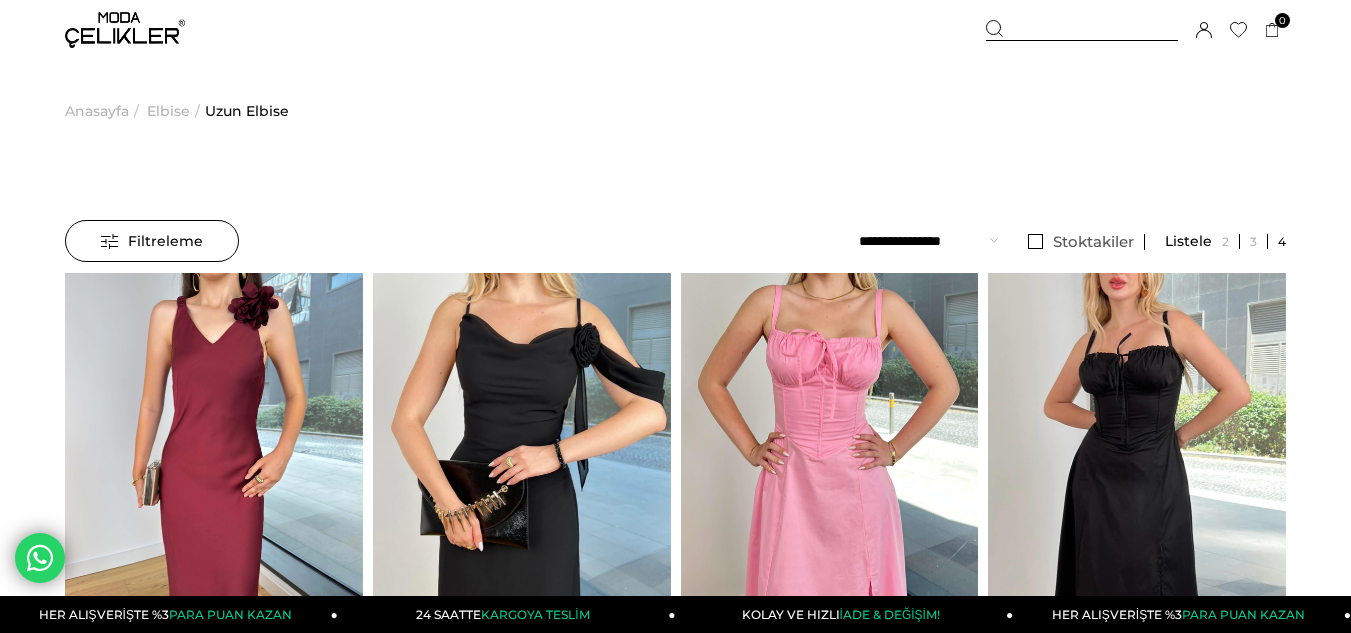 click on "**********" at bounding box center (928, 241) 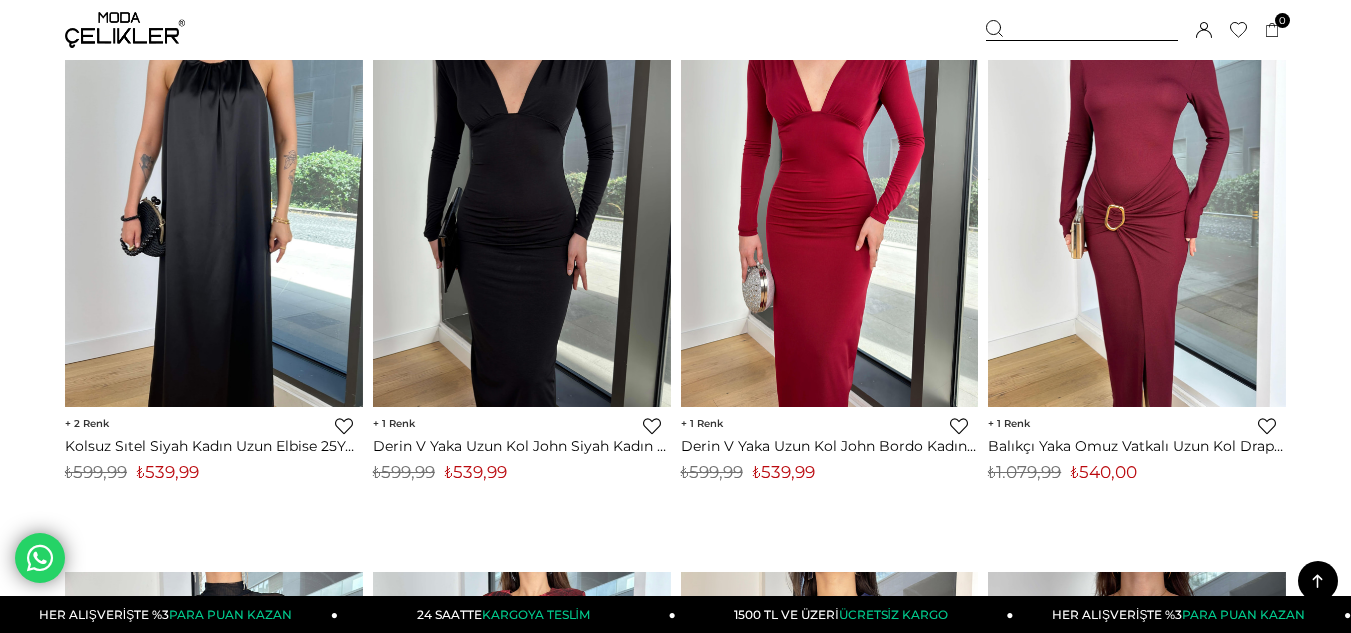 scroll, scrollTop: 5900, scrollLeft: 0, axis: vertical 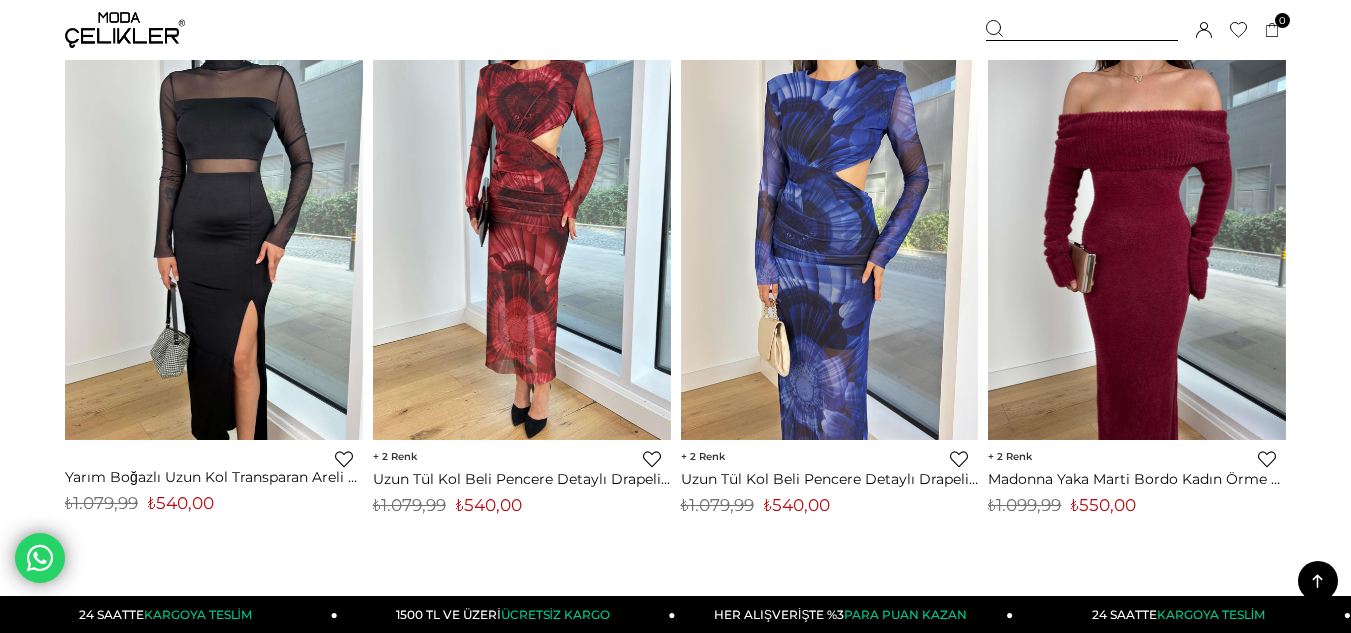 click 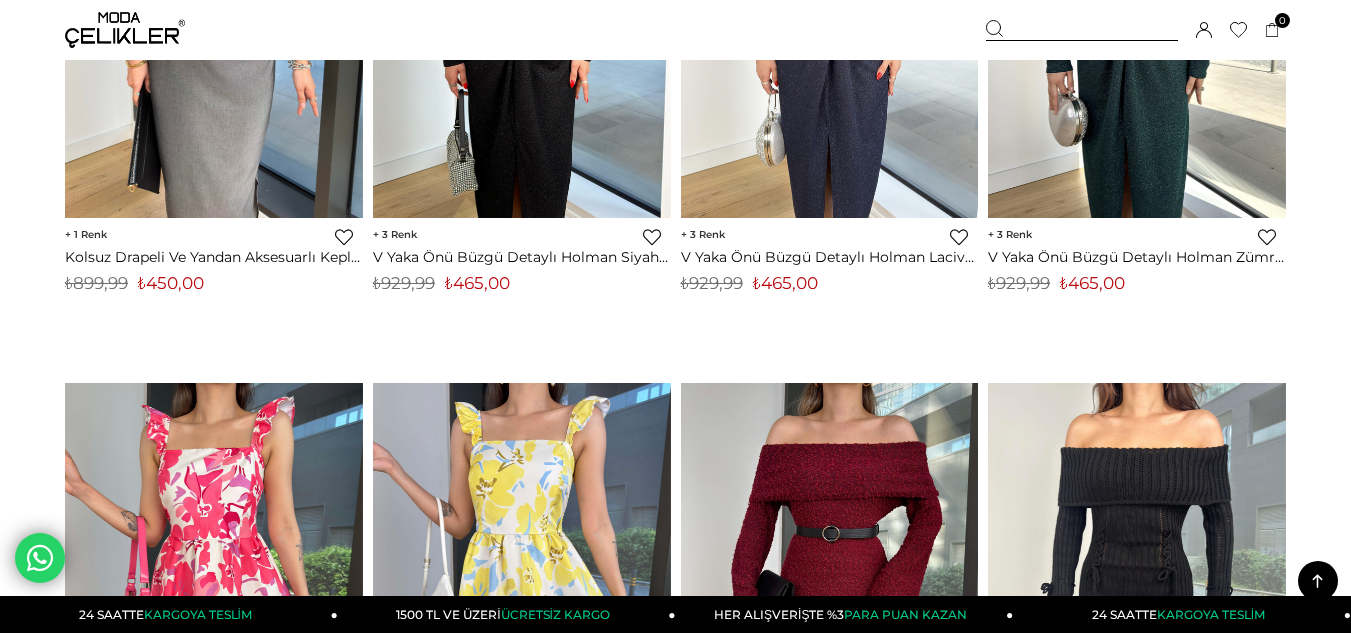 scroll, scrollTop: 0, scrollLeft: 0, axis: both 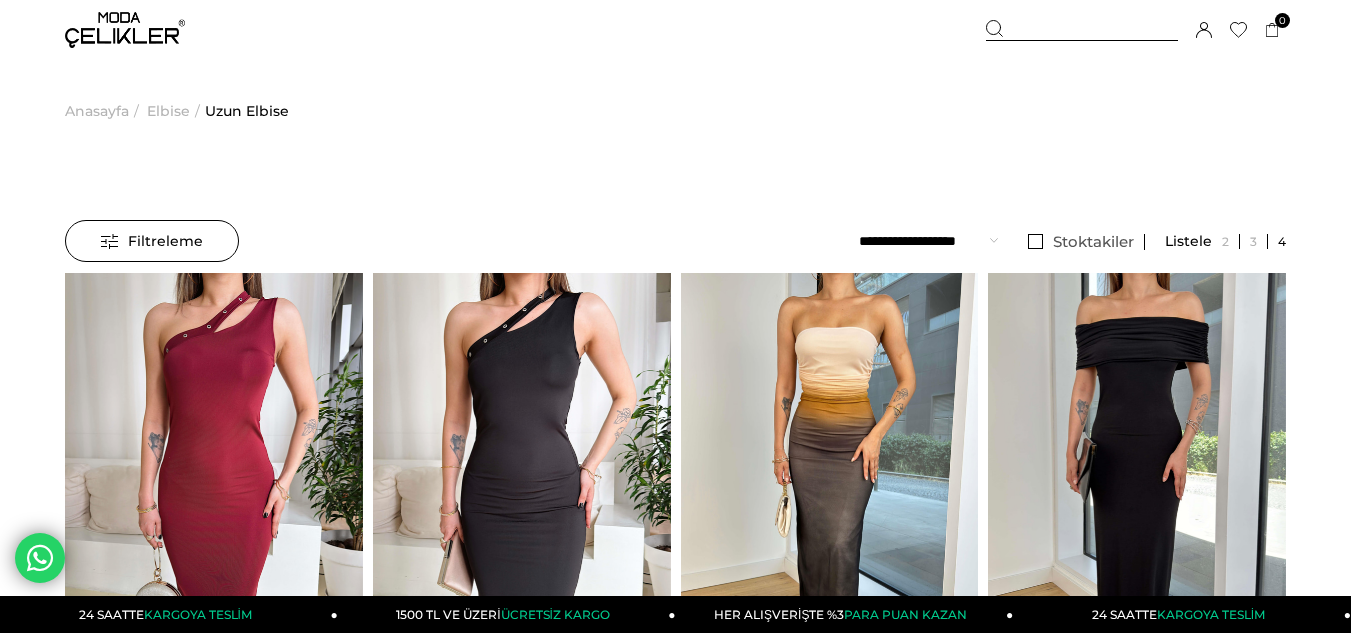 click on "**********" at bounding box center [928, 241] 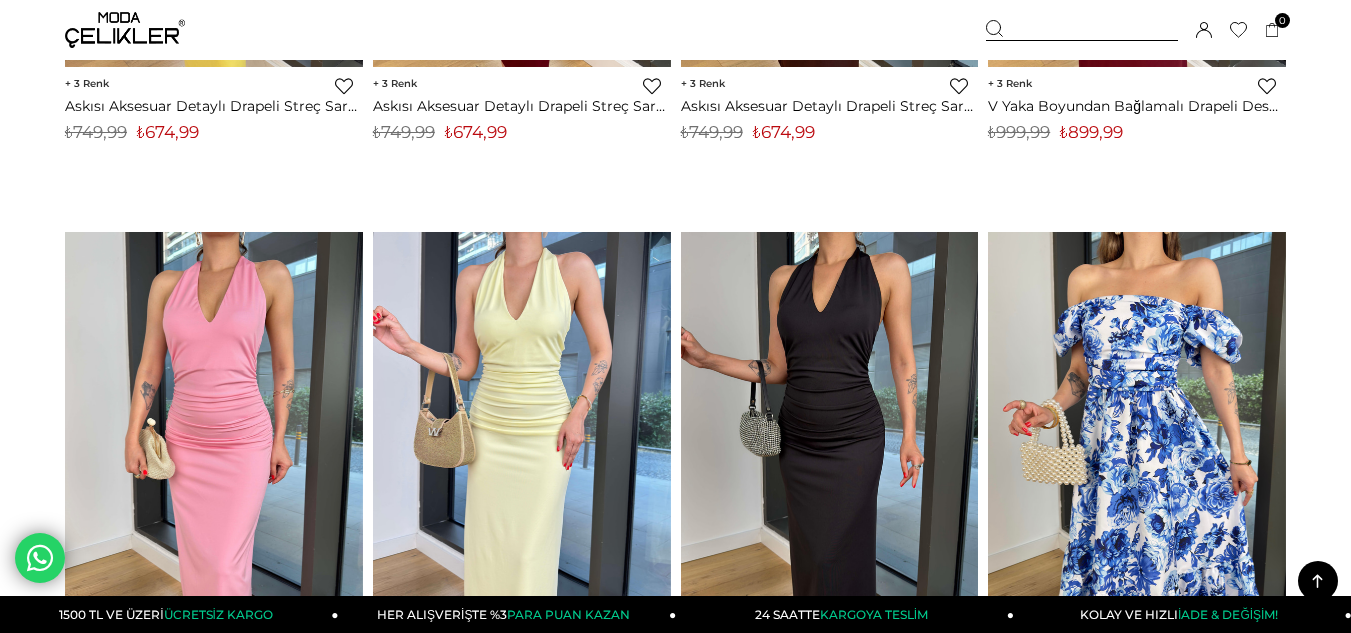 scroll, scrollTop: 10300, scrollLeft: 0, axis: vertical 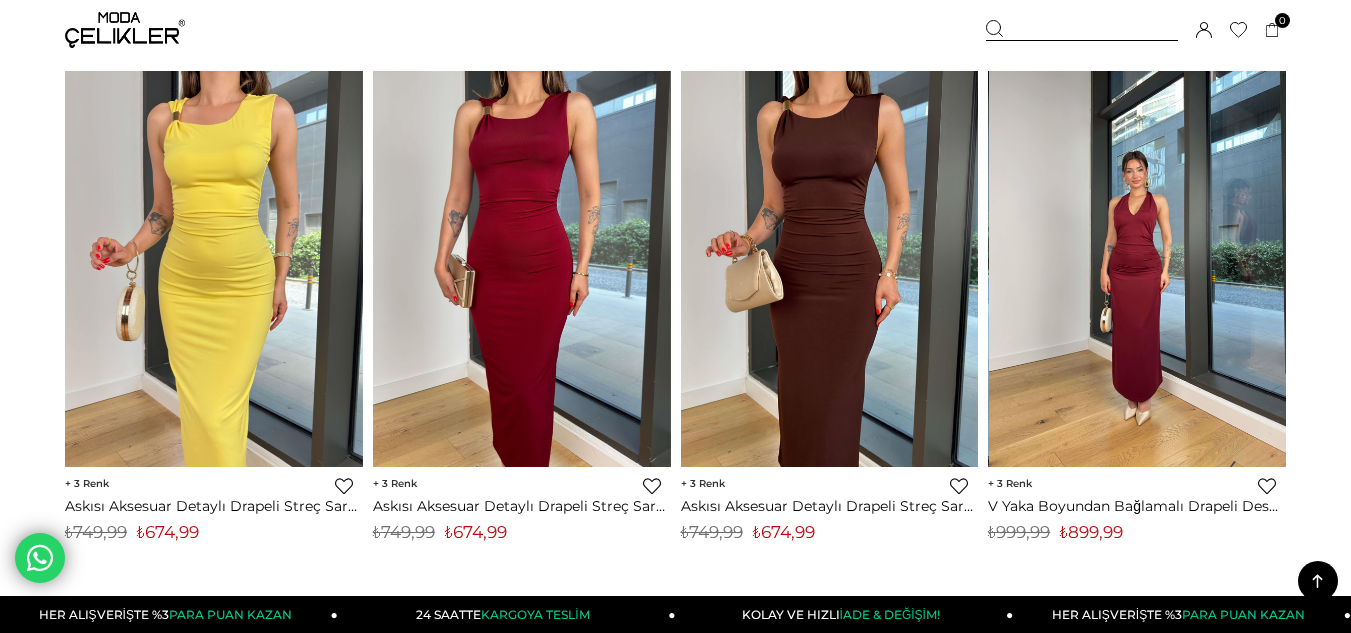 click at bounding box center [1138, 269] 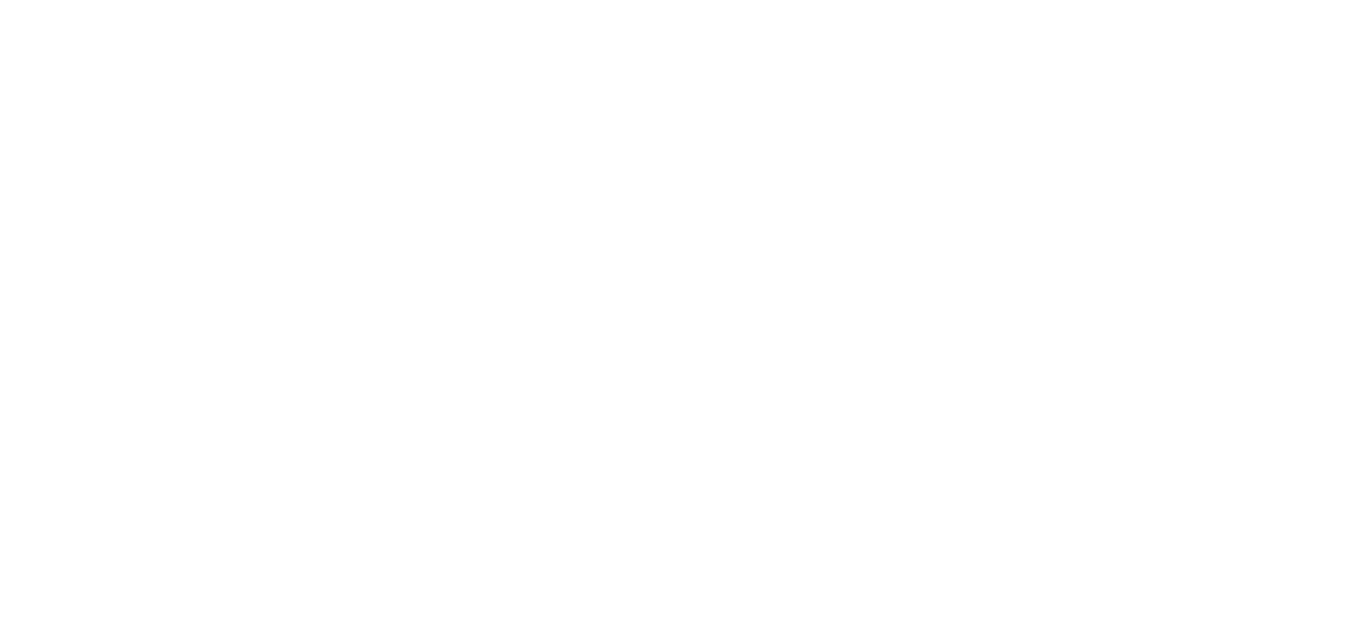 scroll, scrollTop: 0, scrollLeft: 0, axis: both 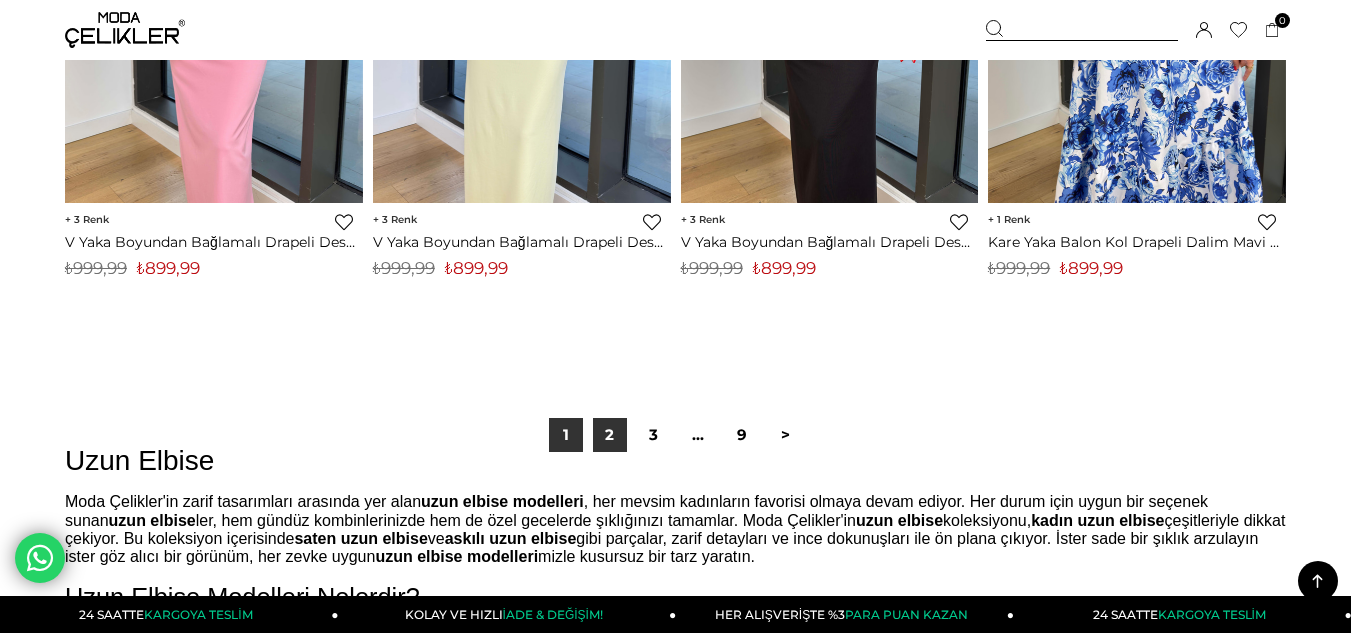 click on "2" at bounding box center [610, 435] 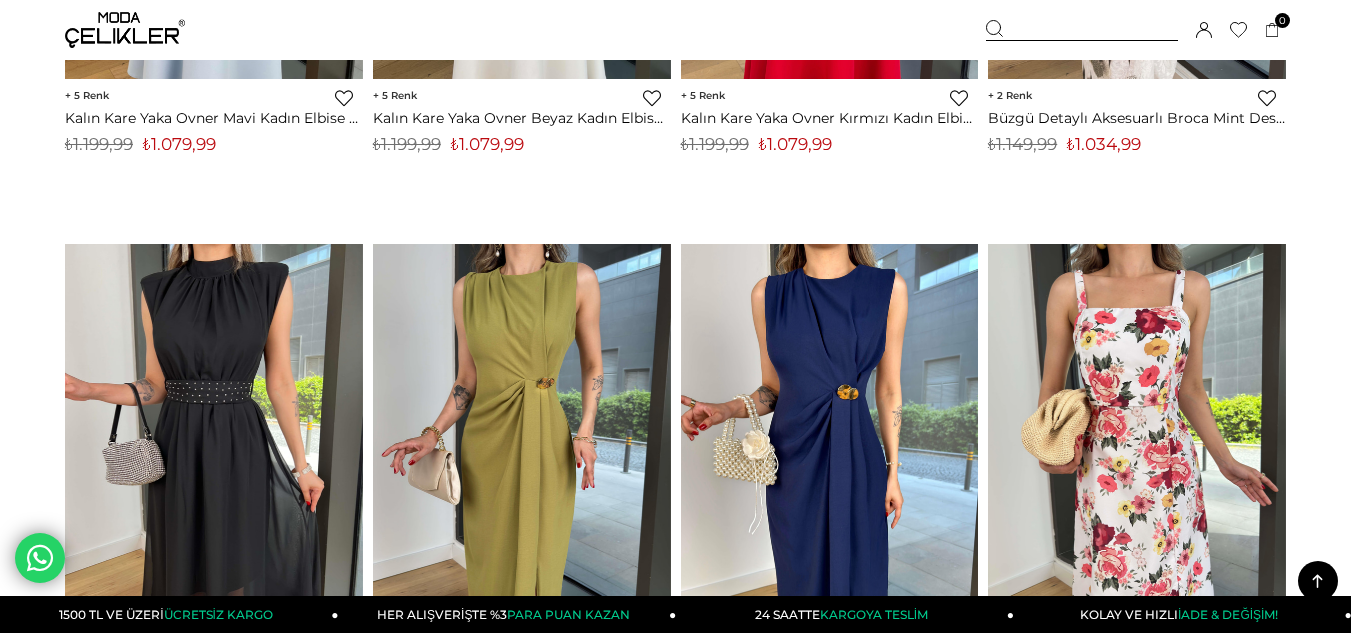 scroll, scrollTop: 6500, scrollLeft: 0, axis: vertical 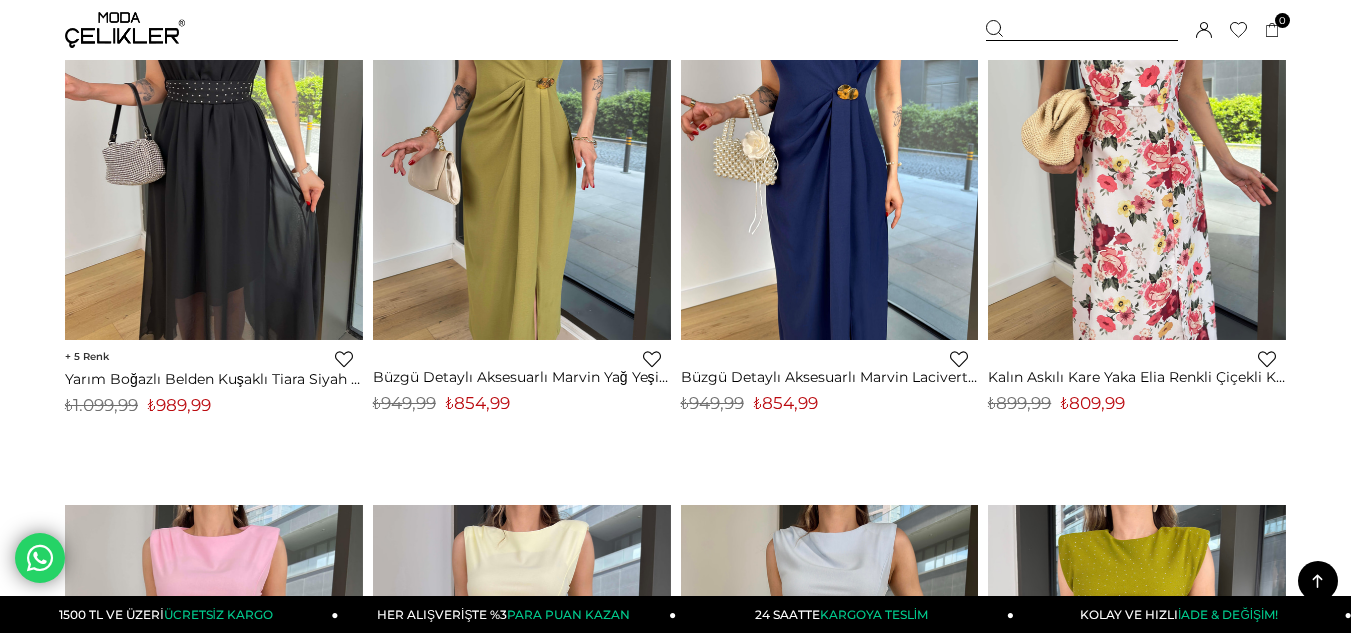 click at bounding box center [125, 30] 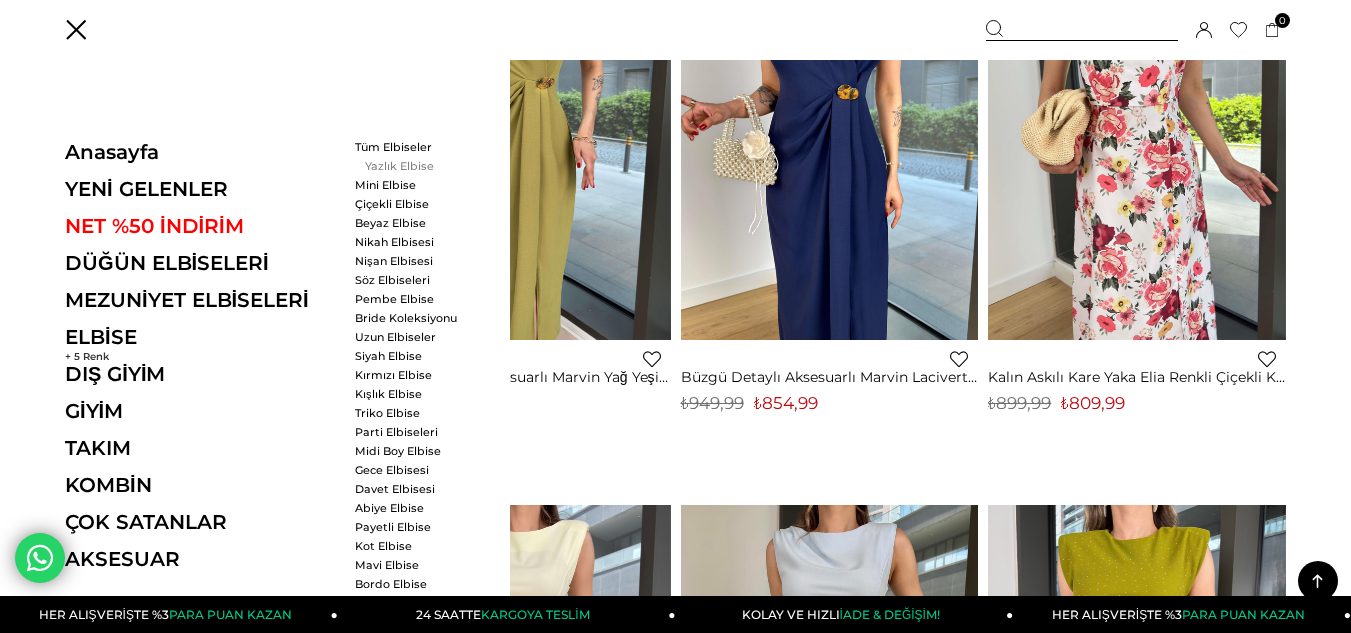 click on "Yazlık Elbise" at bounding box center [412, 166] 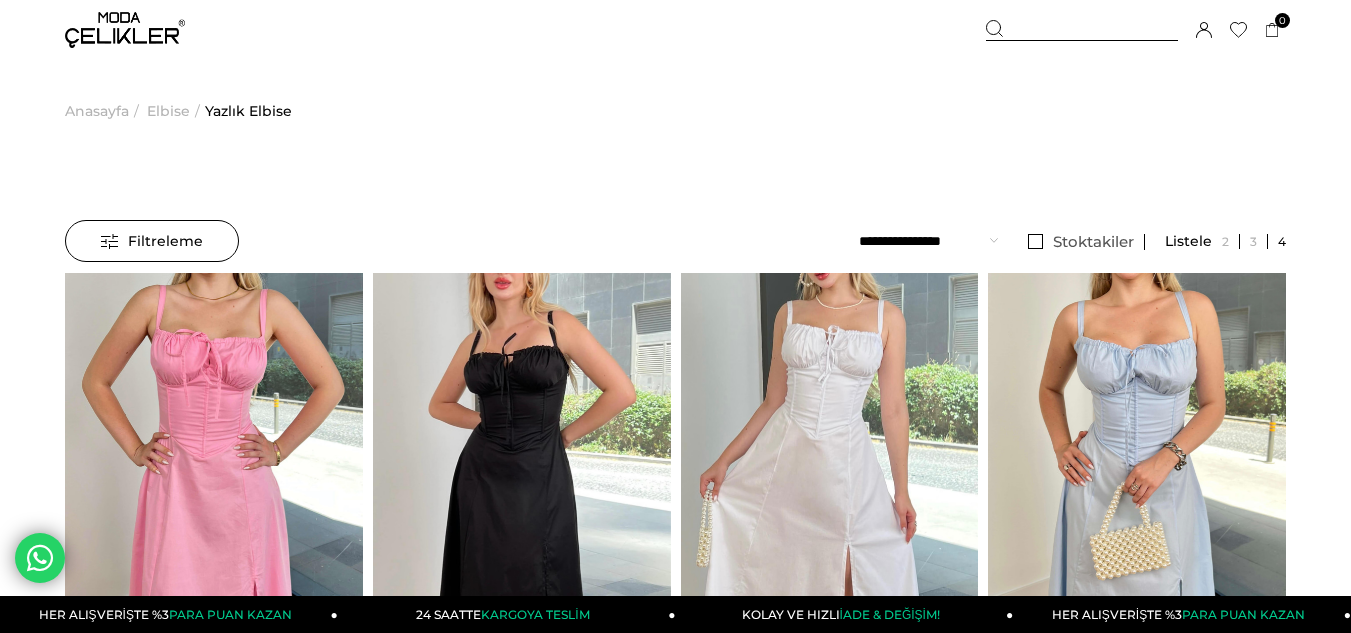 scroll, scrollTop: 0, scrollLeft: 0, axis: both 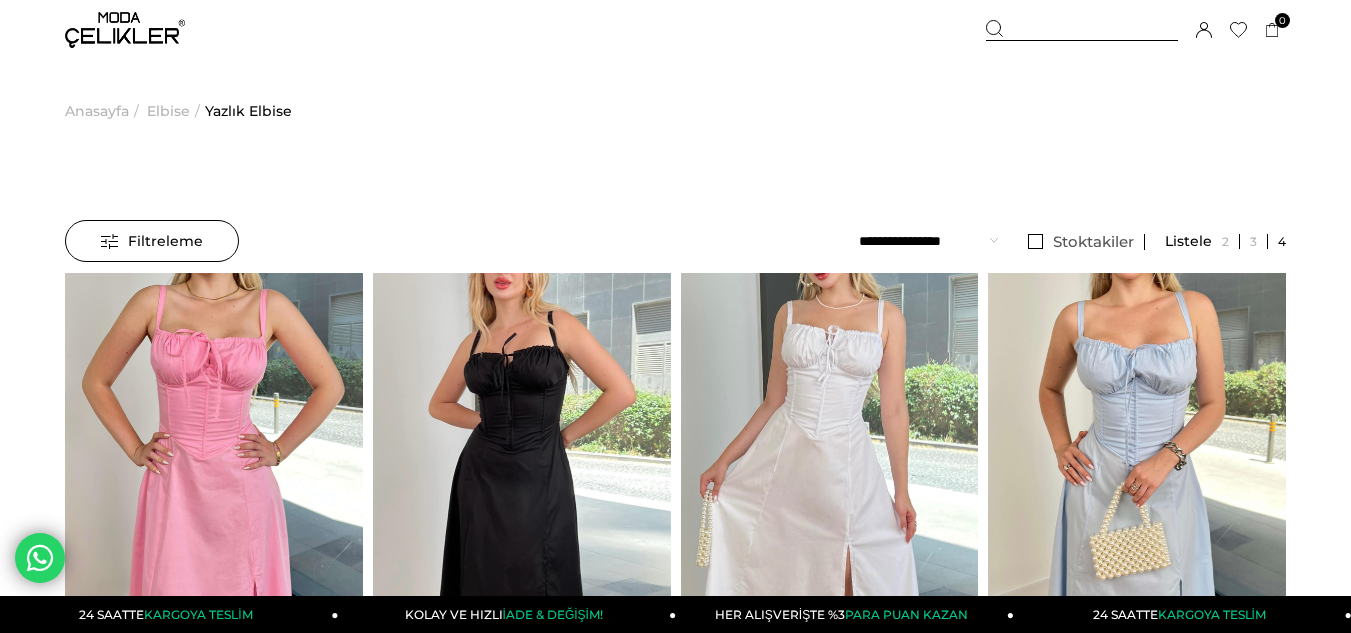 click at bounding box center [1277, 241] 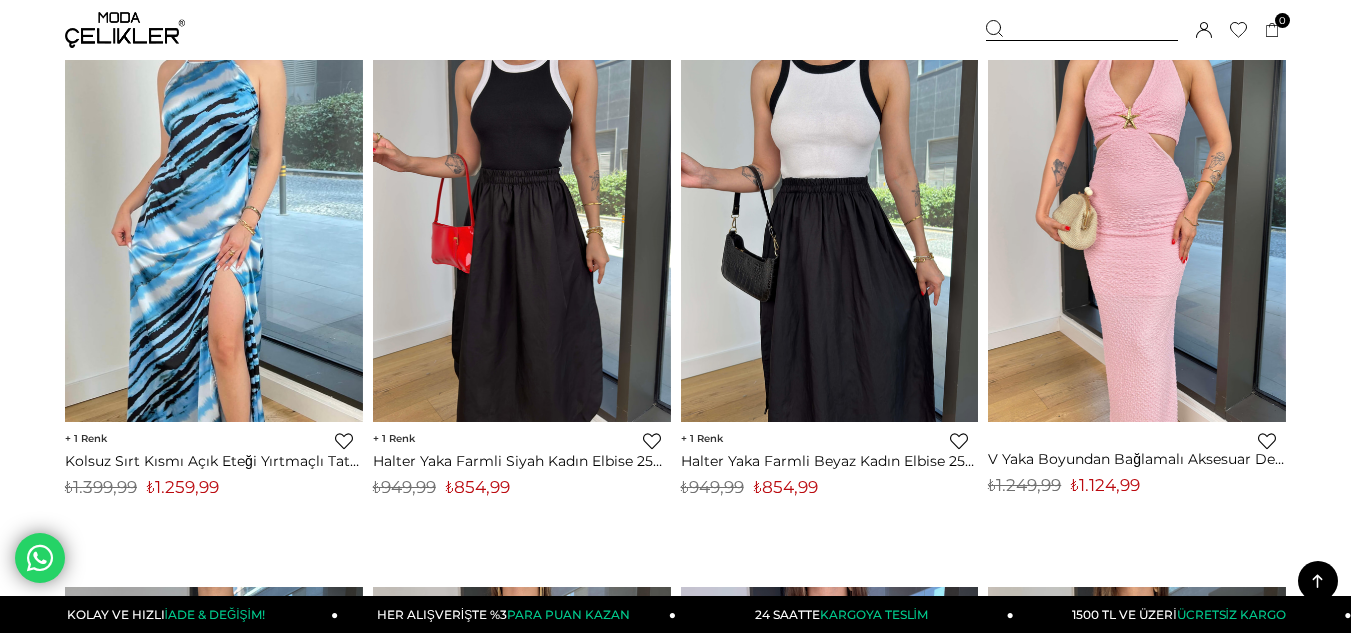 scroll, scrollTop: 1500, scrollLeft: 0, axis: vertical 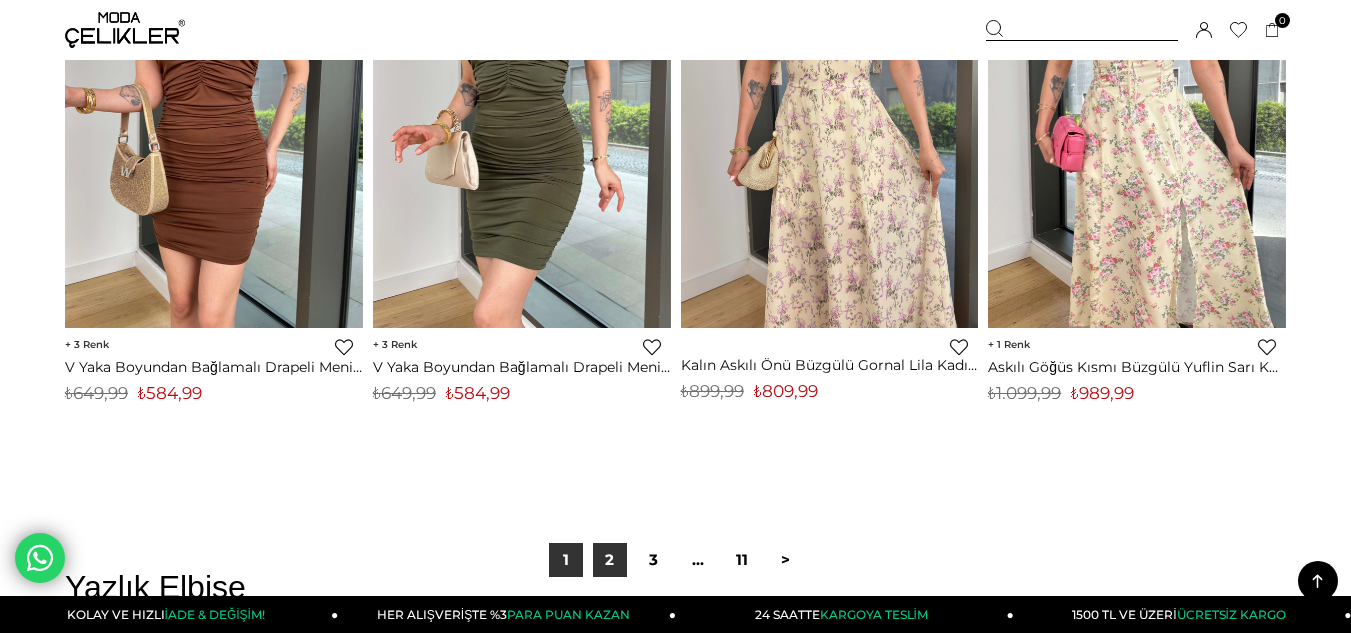 click on "2" at bounding box center [610, 560] 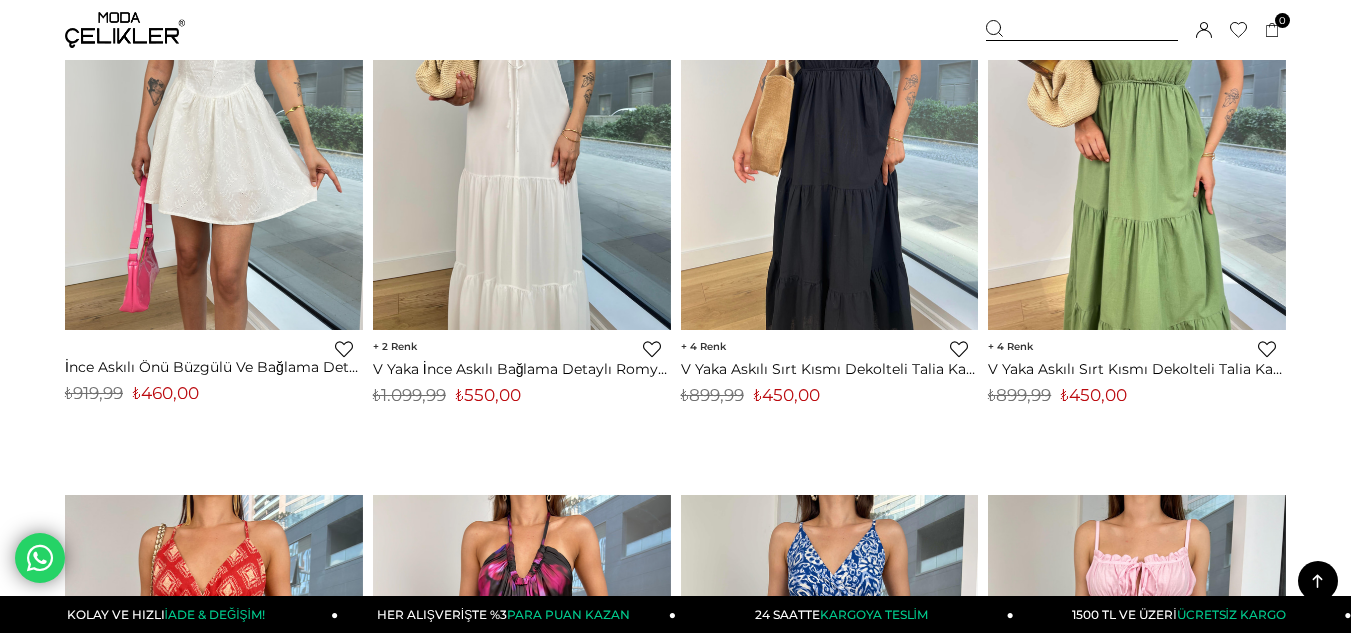 scroll, scrollTop: 4622, scrollLeft: 0, axis: vertical 